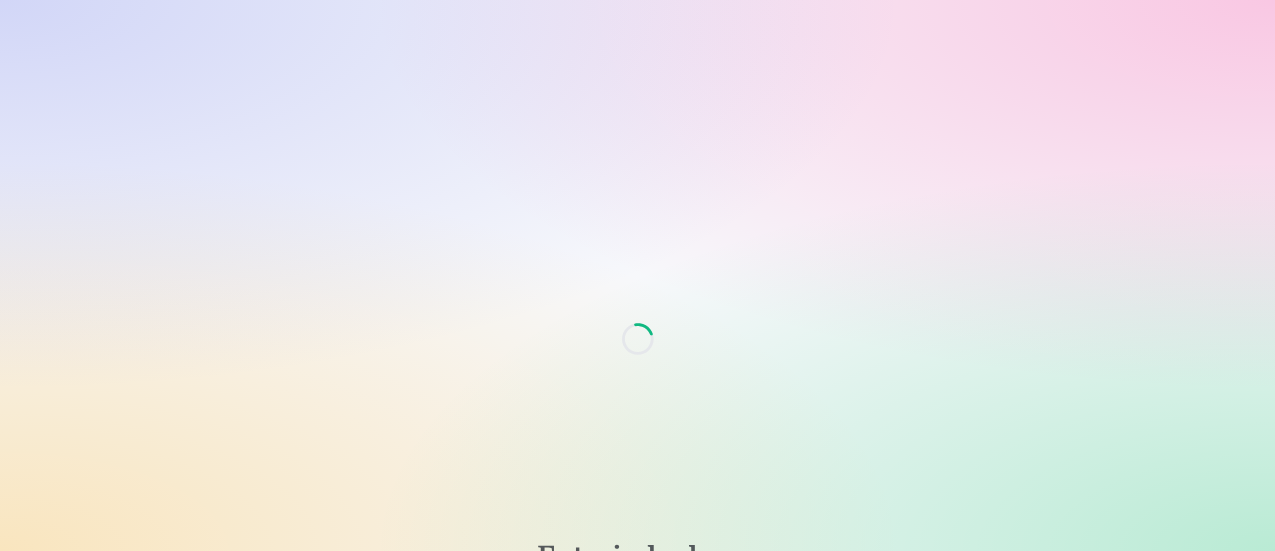 scroll, scrollTop: 0, scrollLeft: 0, axis: both 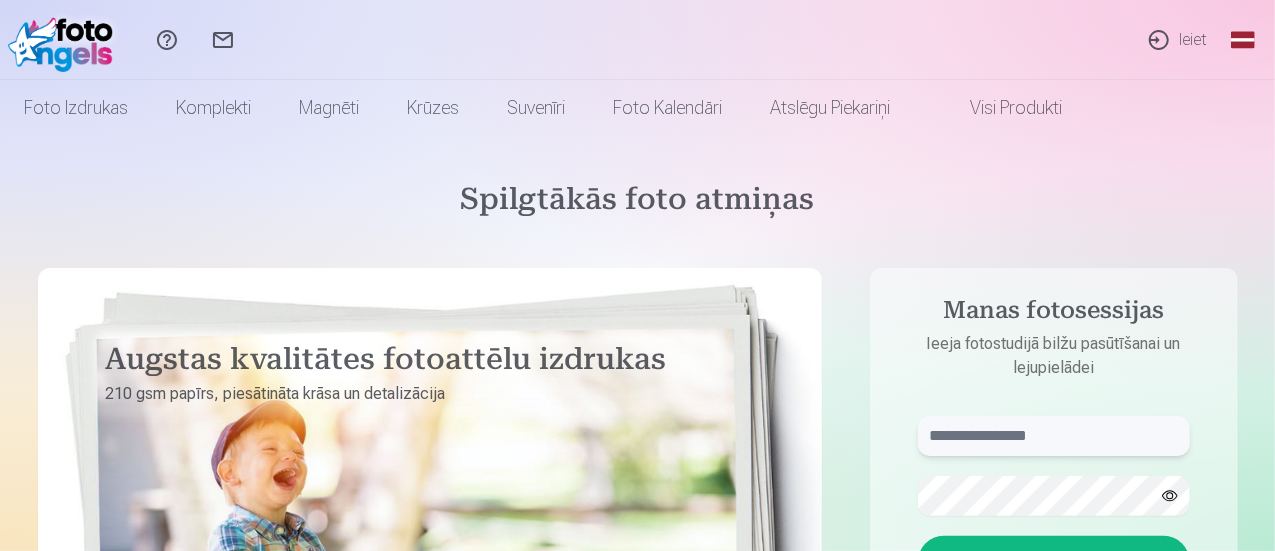 click at bounding box center (1054, 436) 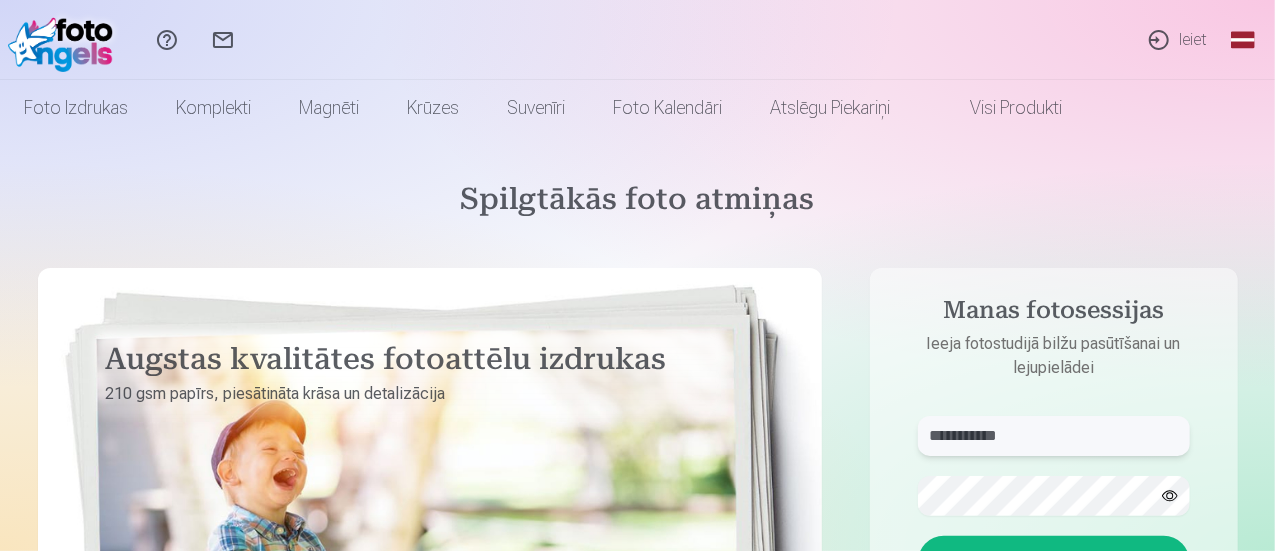type on "**********" 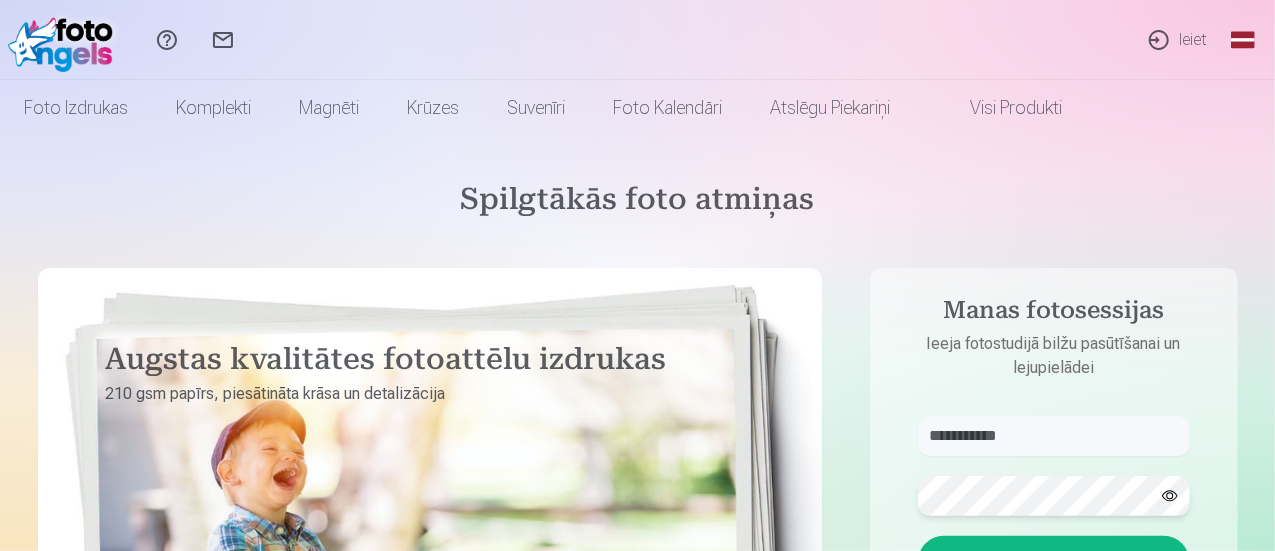 click on "Ieiet" at bounding box center (1054, 562) 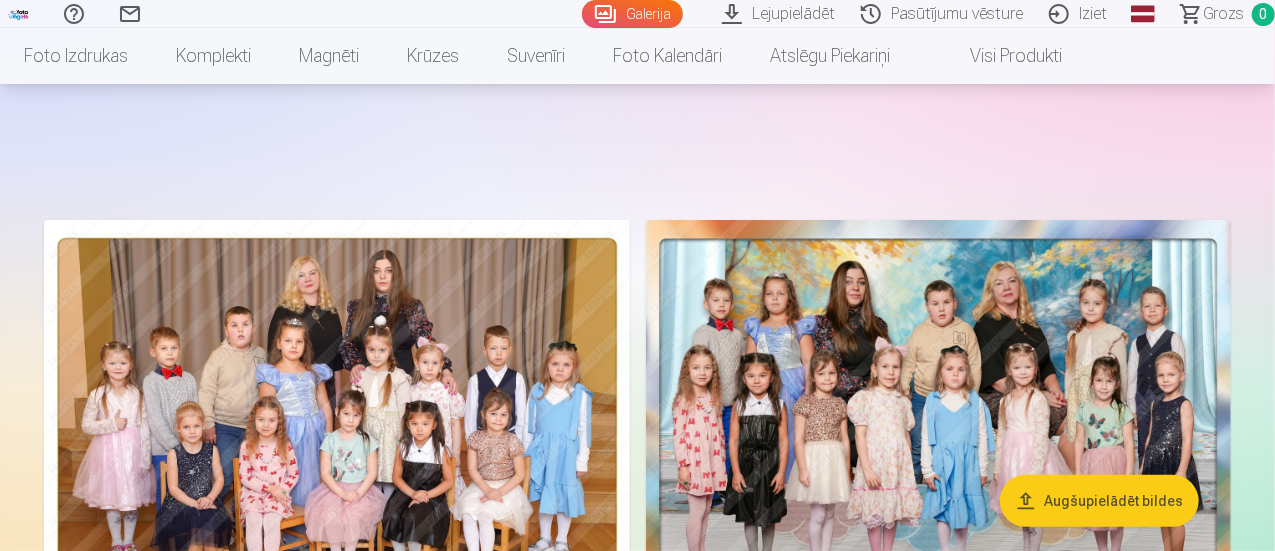 scroll, scrollTop: 300, scrollLeft: 0, axis: vertical 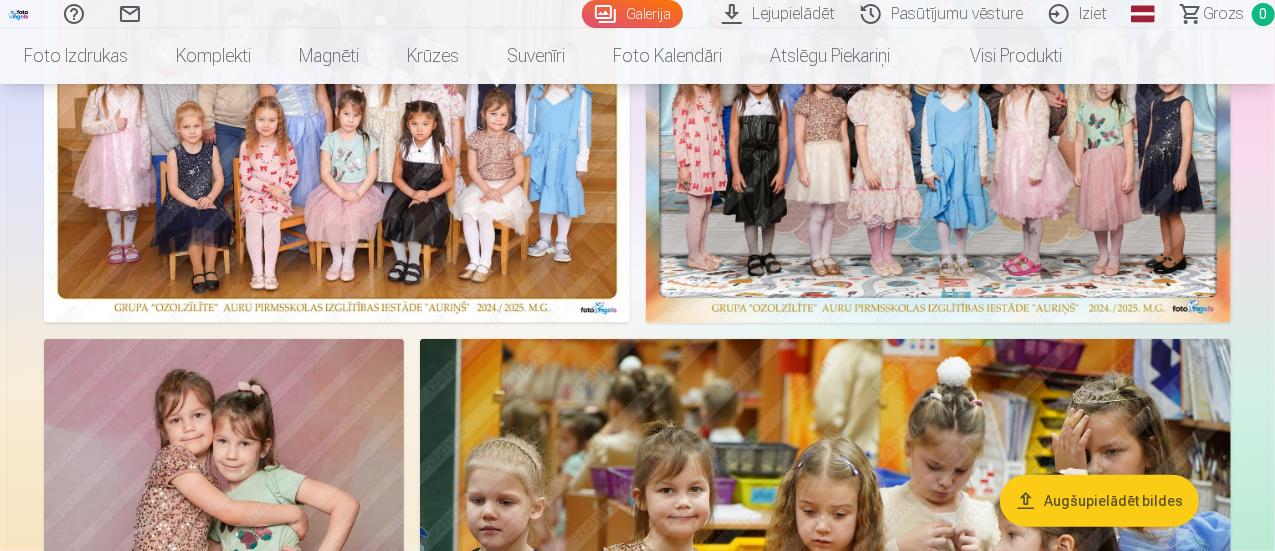 click on "Lejupielādēt" at bounding box center (781, 14) 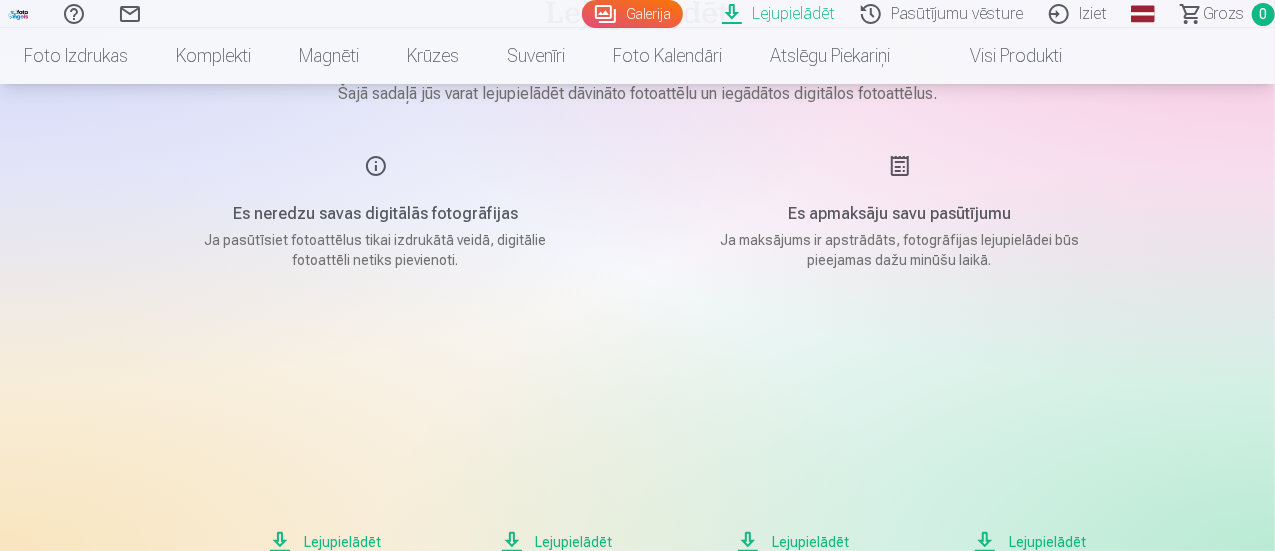 scroll, scrollTop: 300, scrollLeft: 0, axis: vertical 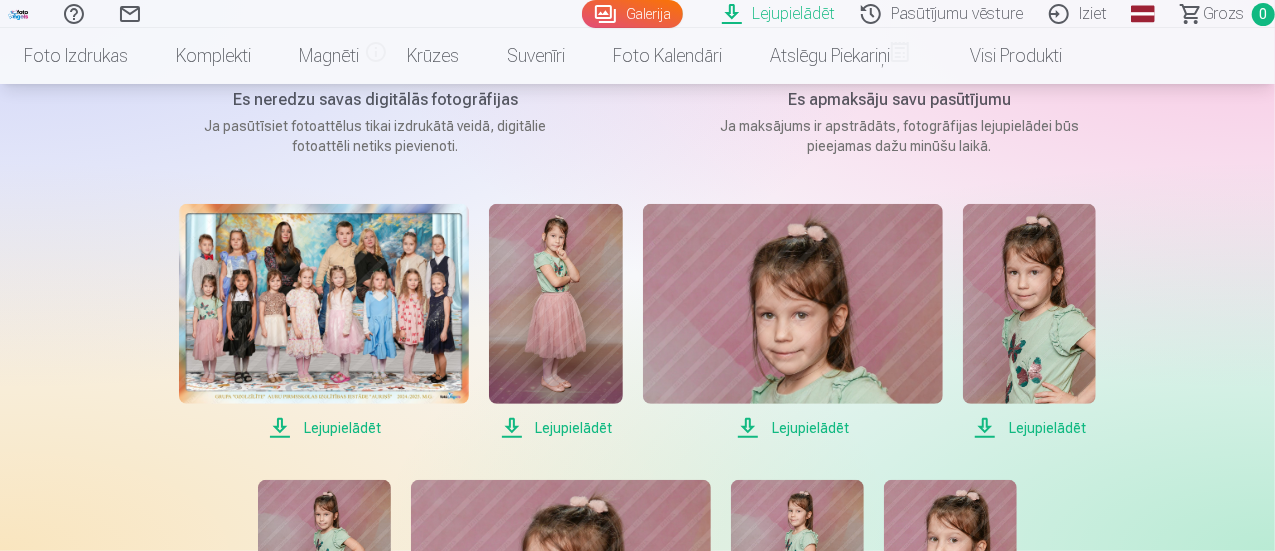 click at bounding box center [324, 304] 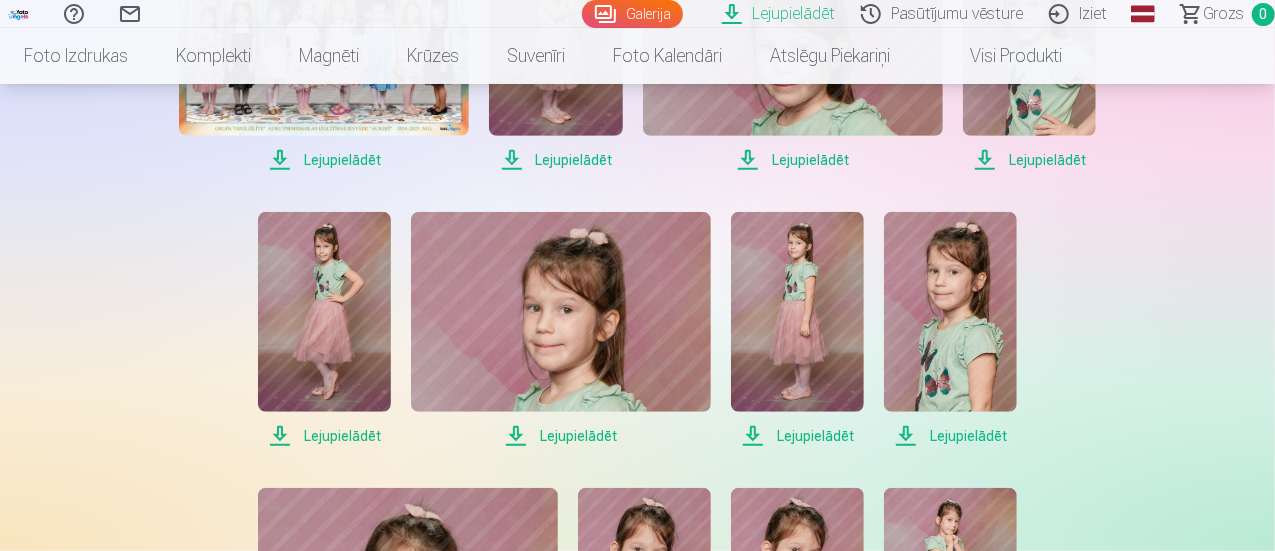 scroll, scrollTop: 600, scrollLeft: 0, axis: vertical 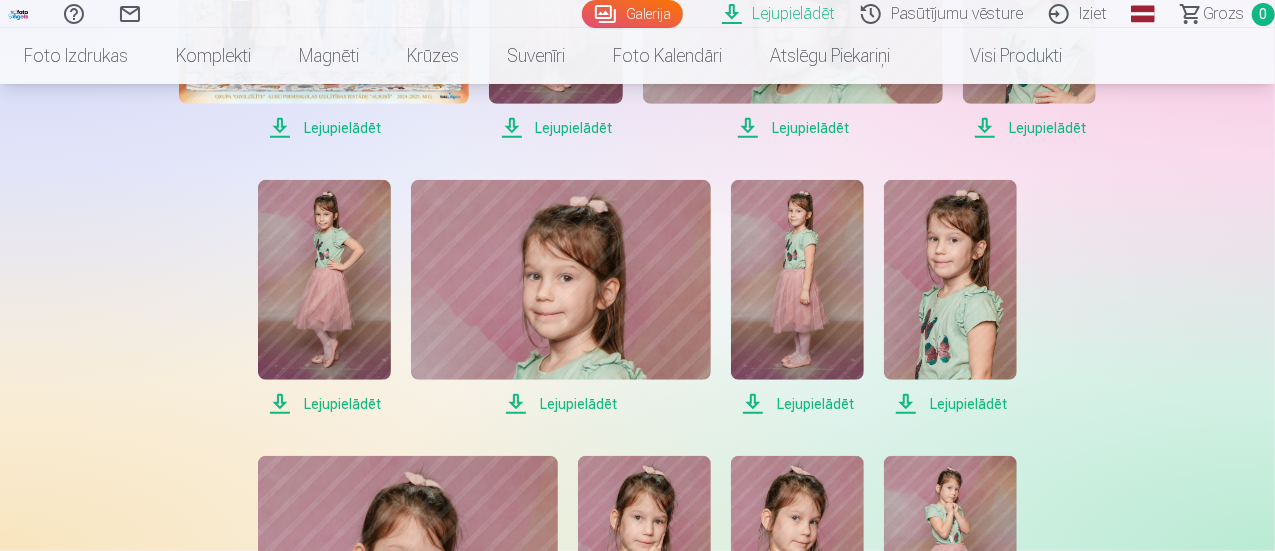 click on "Lejupielādēt" at bounding box center [324, 404] 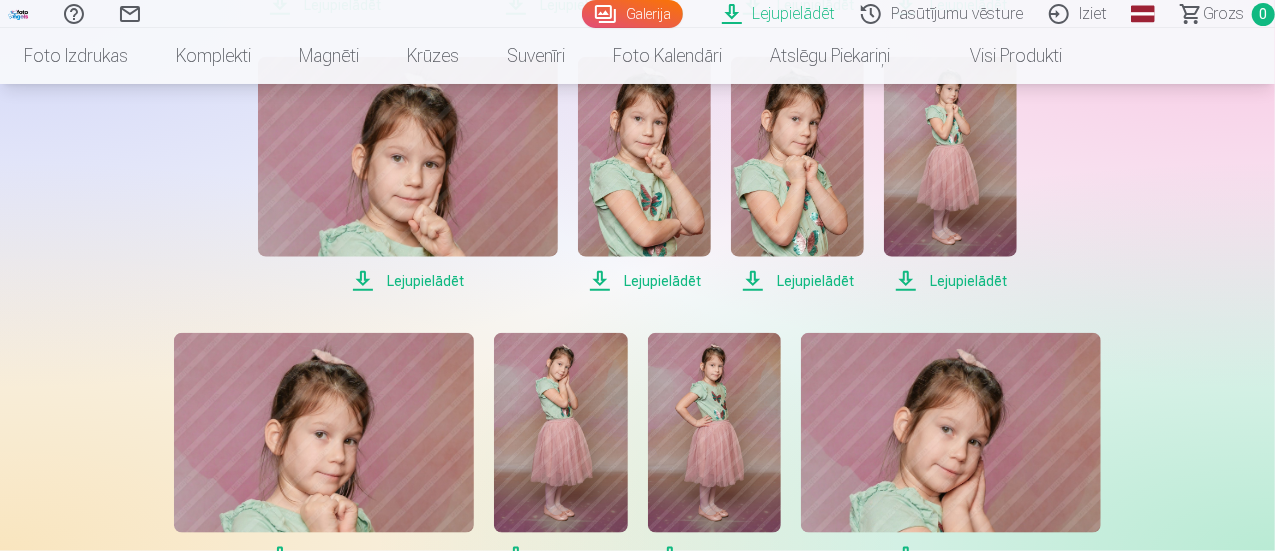 scroll, scrollTop: 1000, scrollLeft: 0, axis: vertical 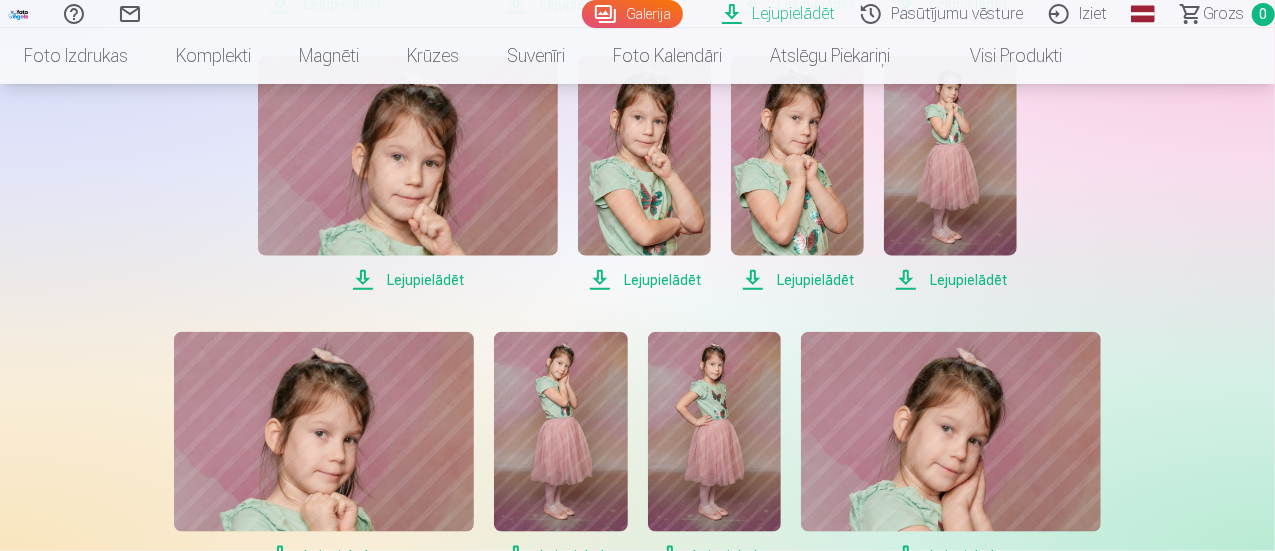 click on "Lejupielādēt" at bounding box center (408, 280) 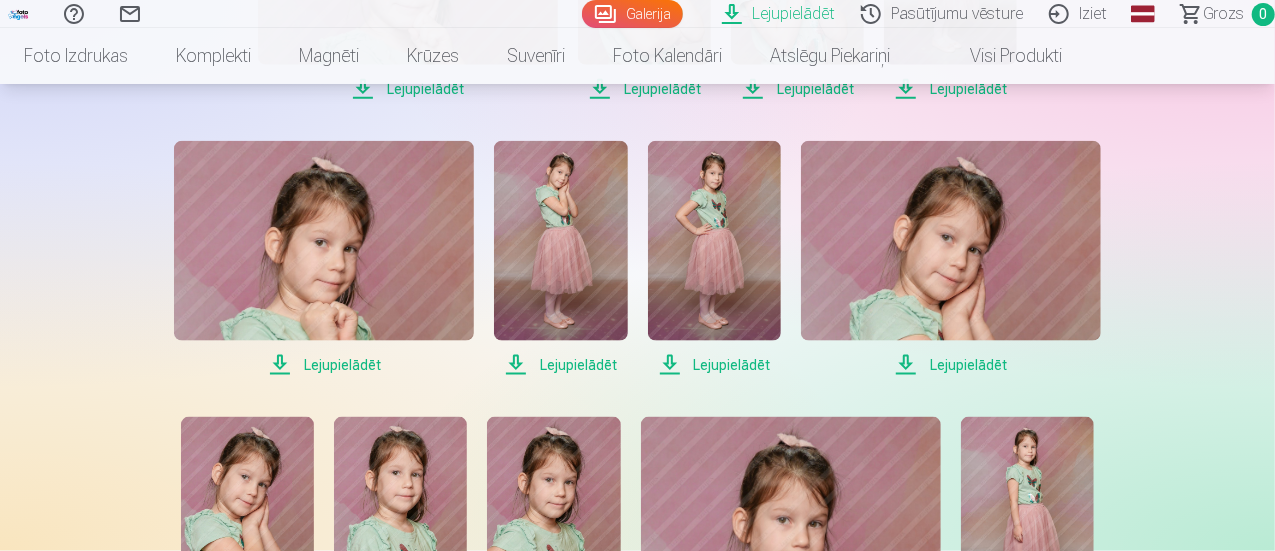 scroll, scrollTop: 1200, scrollLeft: 0, axis: vertical 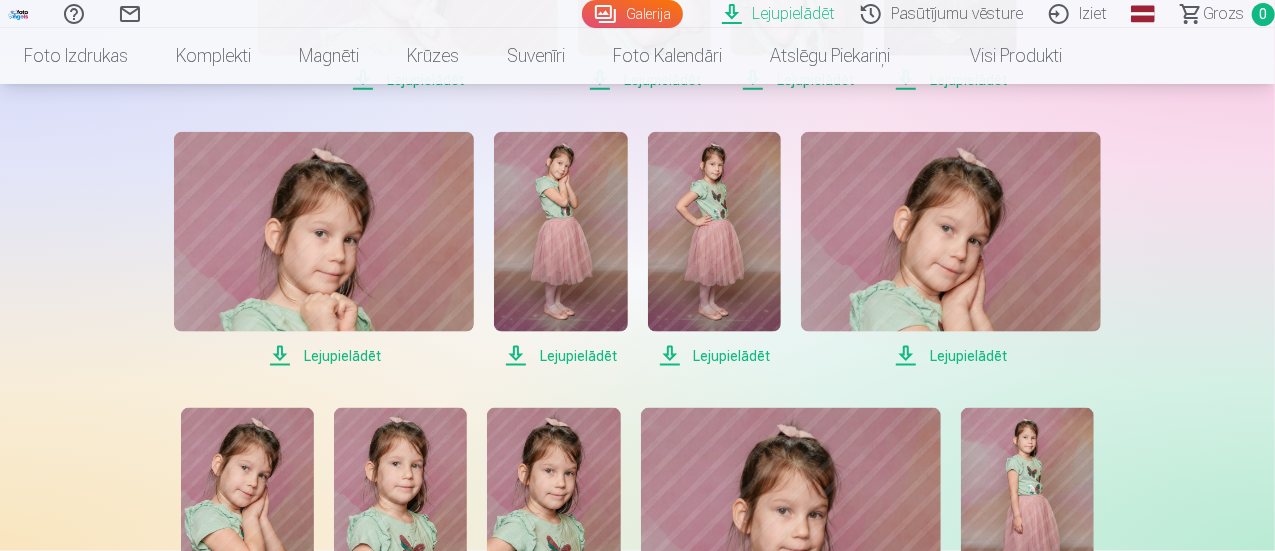 click on "Lejupielādēt" at bounding box center [324, 356] 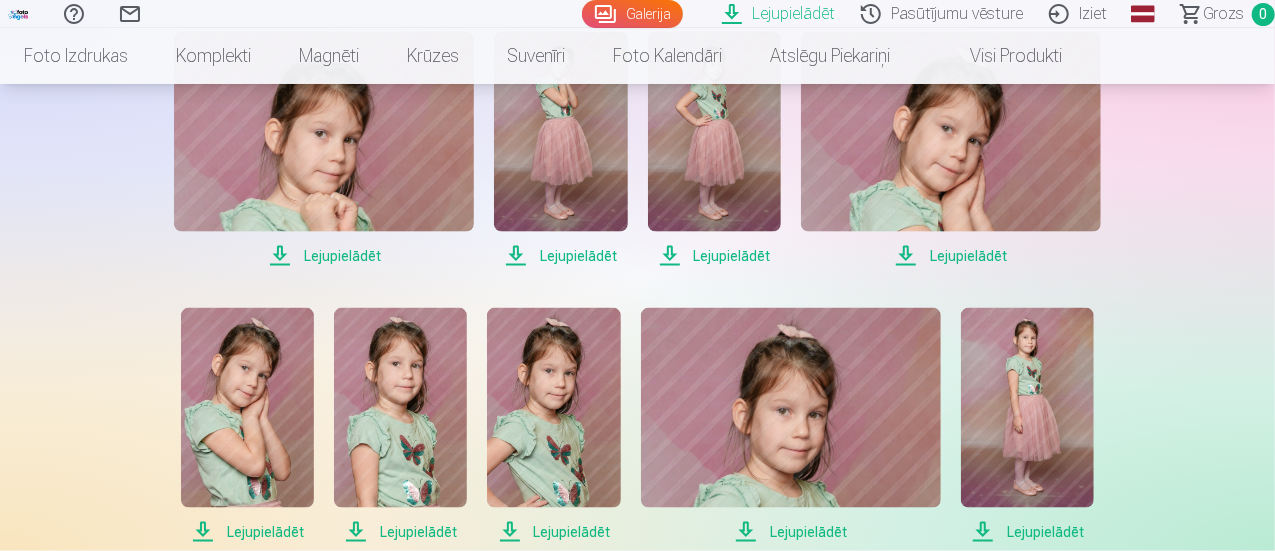 scroll, scrollTop: 1500, scrollLeft: 0, axis: vertical 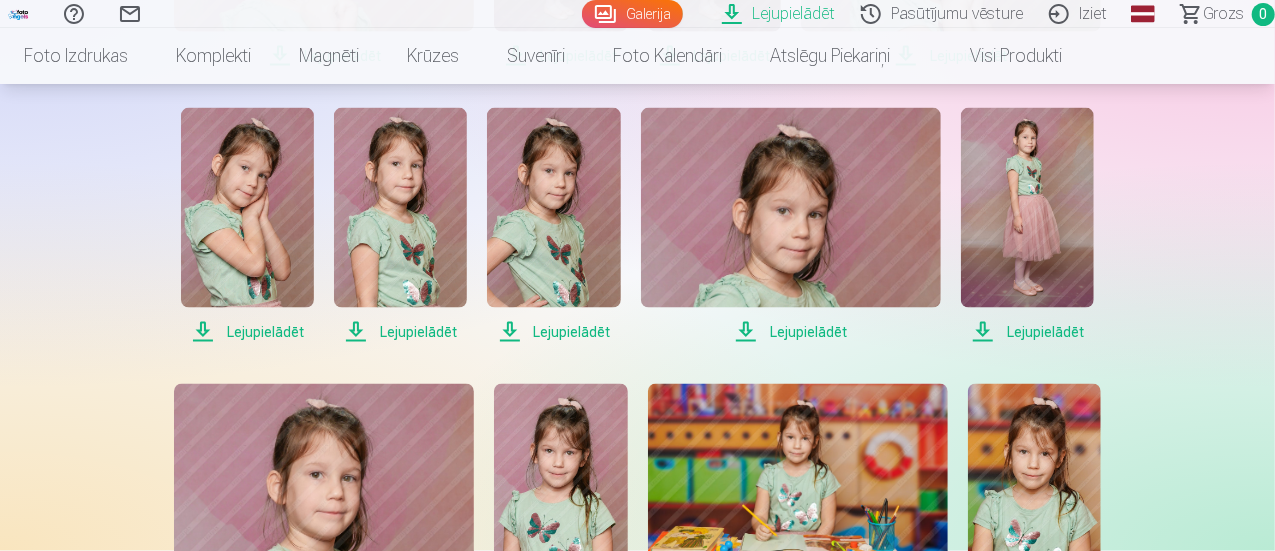 click on "Lejupielādēt" at bounding box center [247, 332] 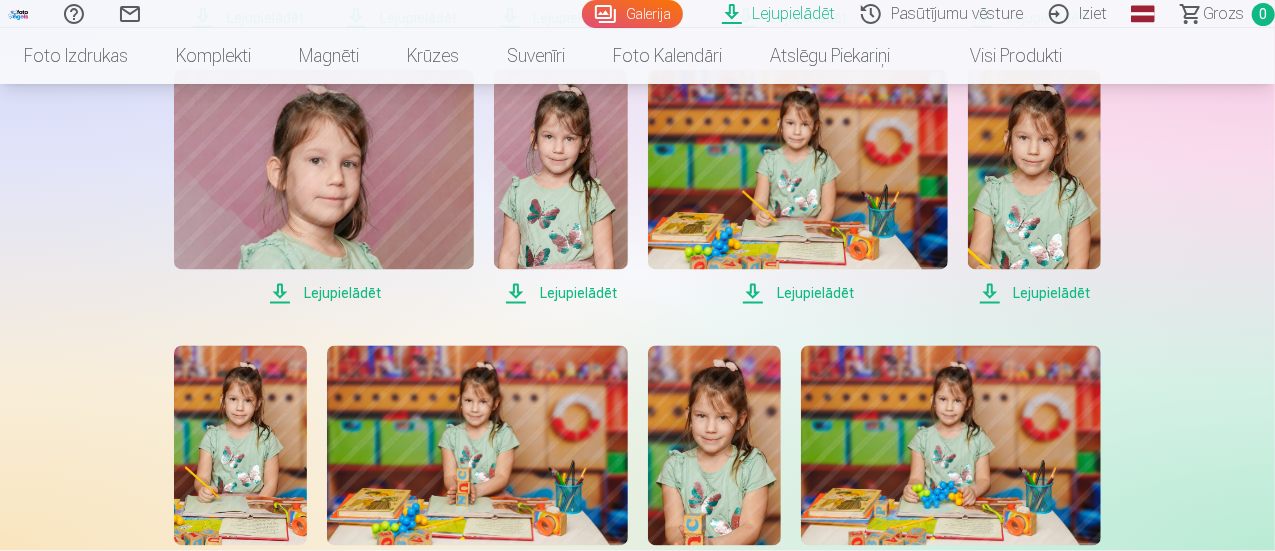 scroll, scrollTop: 2000, scrollLeft: 0, axis: vertical 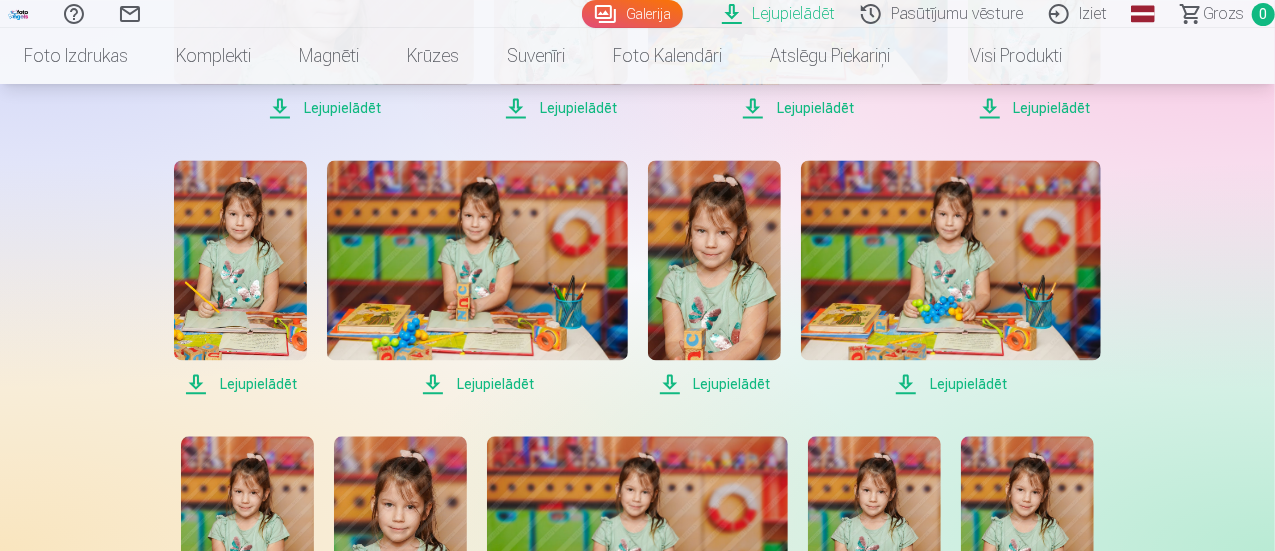 click on "Lejupielādēt" at bounding box center (324, 108) 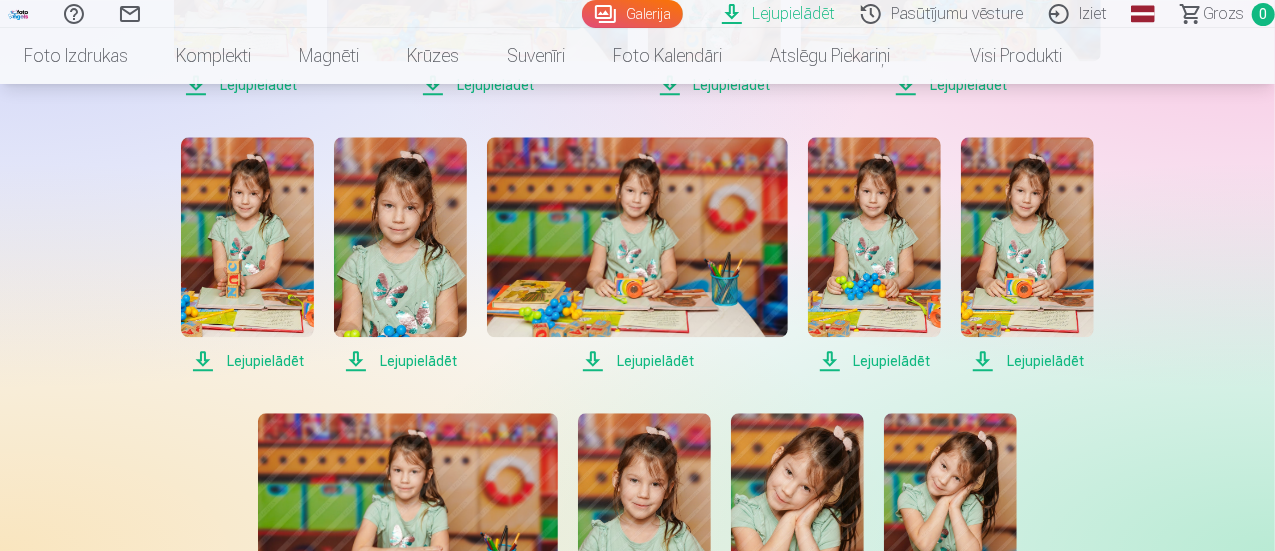 scroll, scrollTop: 2300, scrollLeft: 0, axis: vertical 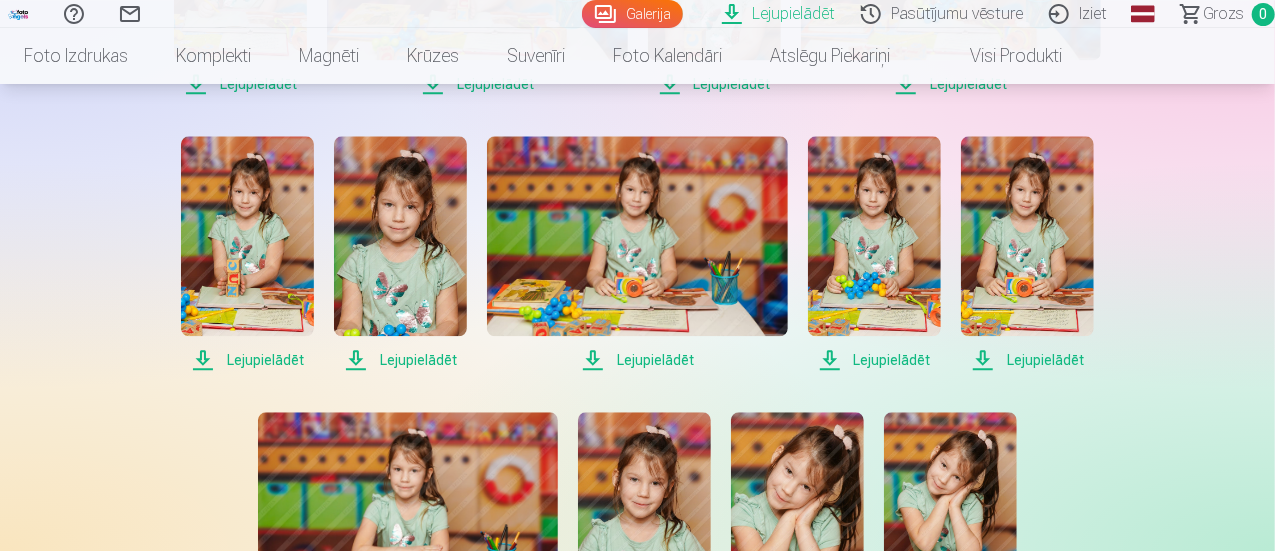 click on "Lejupielādēt" at bounding box center [247, 360] 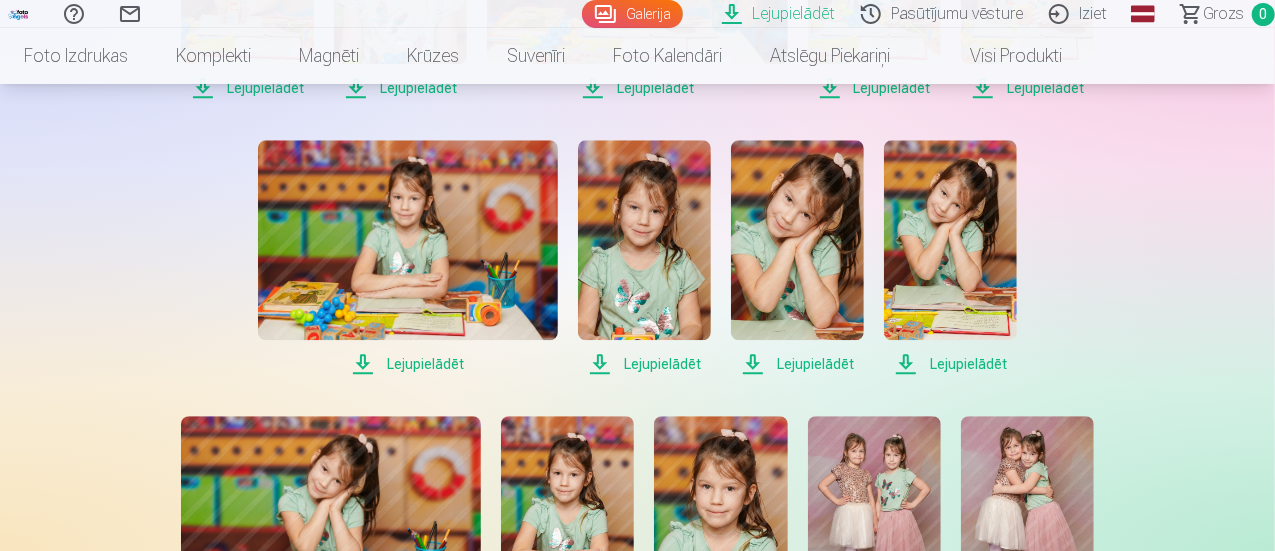 scroll, scrollTop: 2600, scrollLeft: 0, axis: vertical 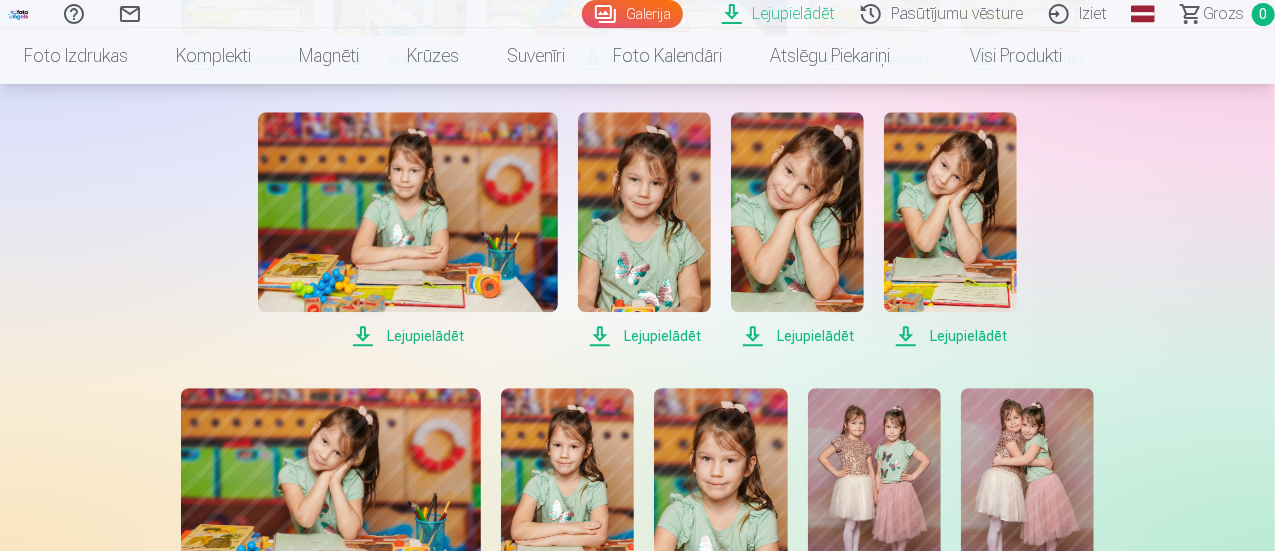 click on "Lejupielādēt" at bounding box center [408, 336] 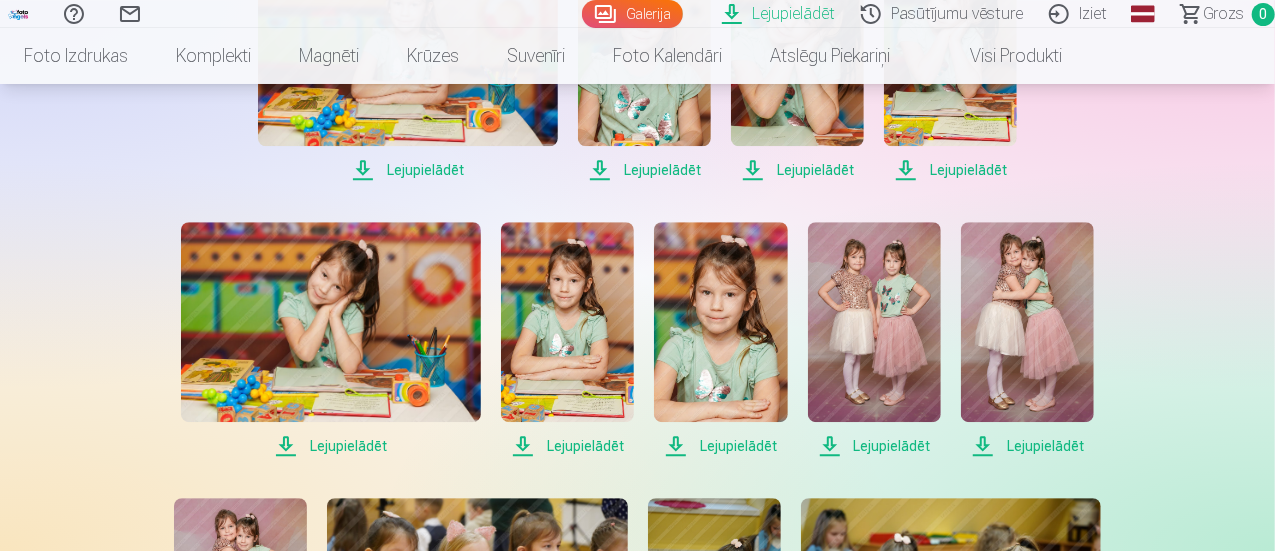 scroll, scrollTop: 2900, scrollLeft: 0, axis: vertical 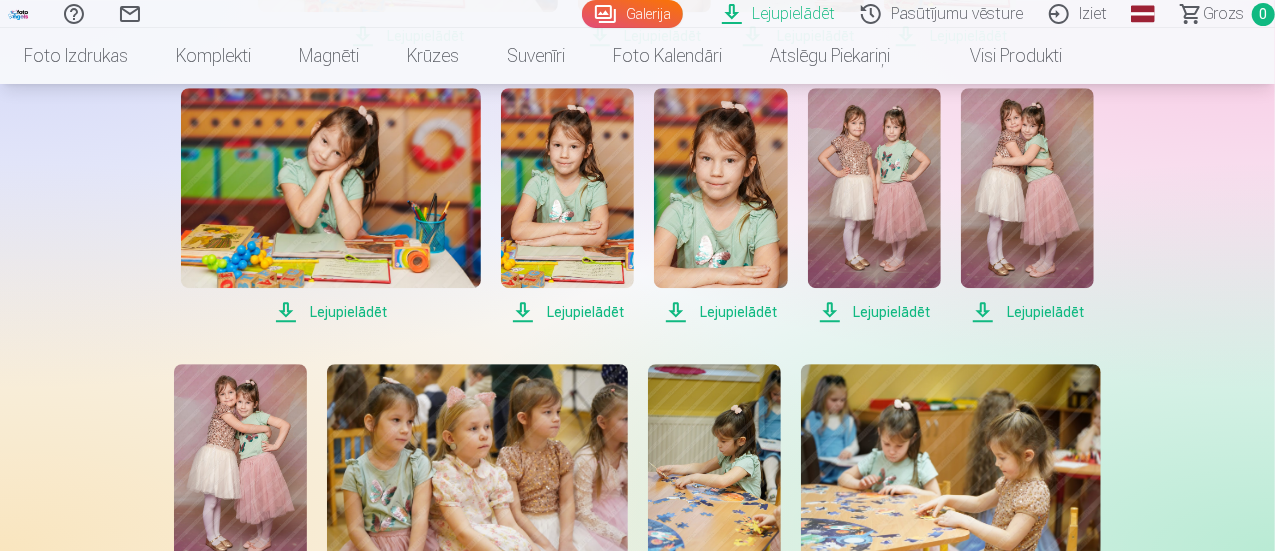 click on "Lejupielādēt" at bounding box center [331, 312] 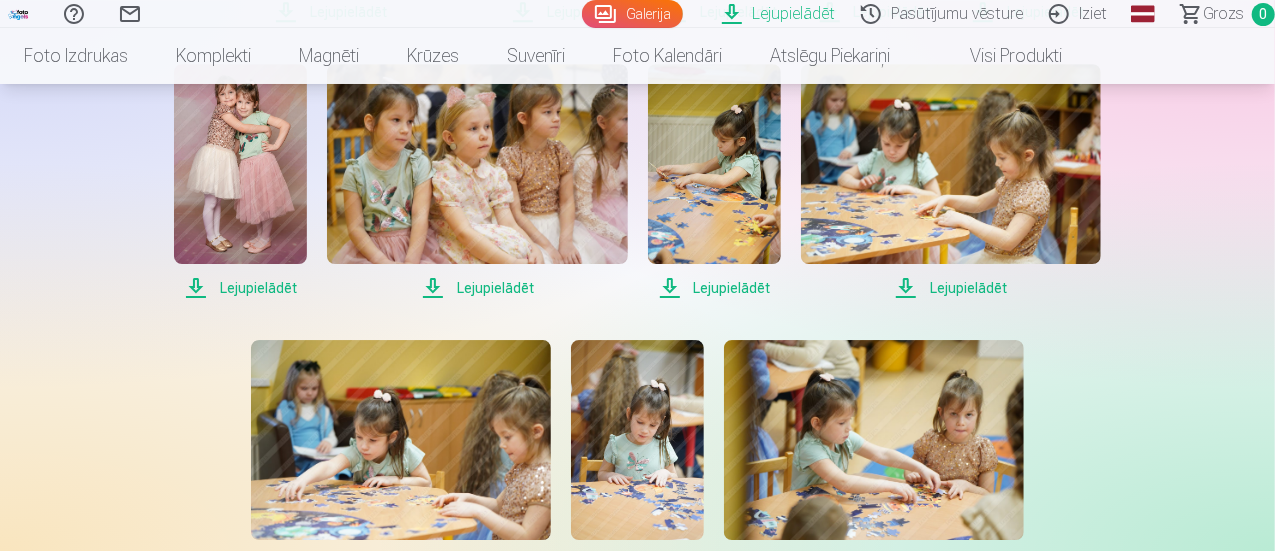 click on "Lejupielādēt" at bounding box center [240, 288] 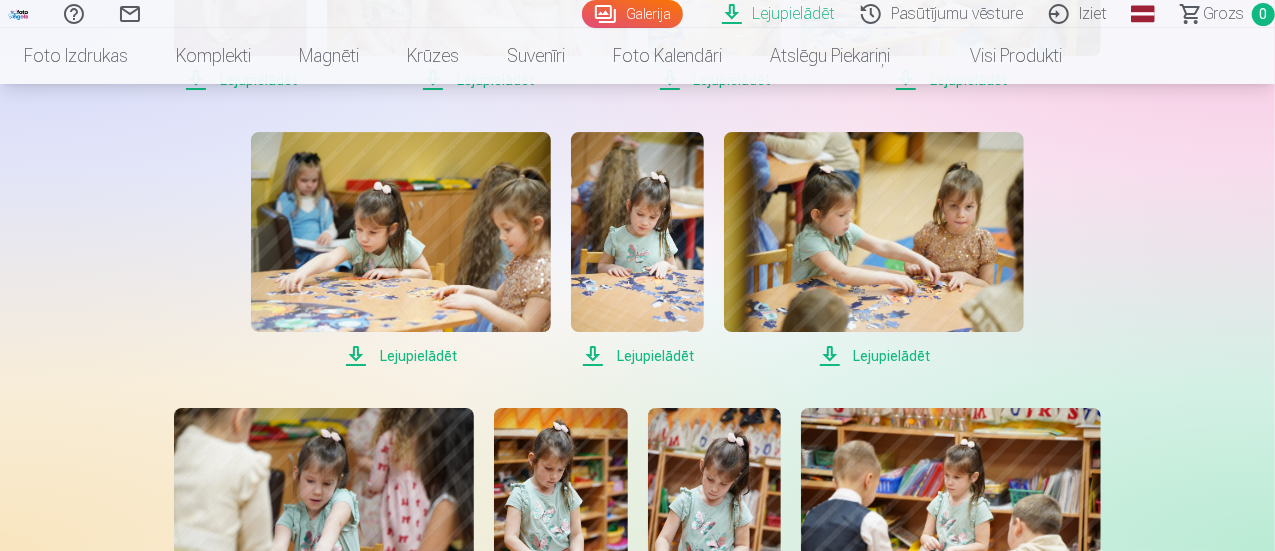 scroll, scrollTop: 3500, scrollLeft: 0, axis: vertical 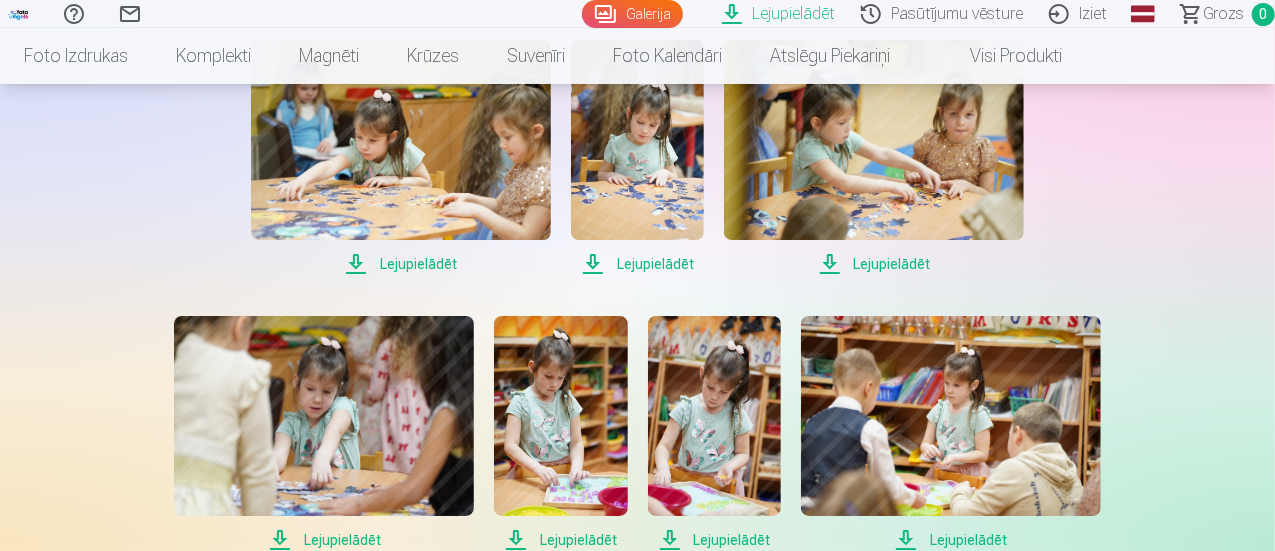 click on "Lejupielādēt" at bounding box center [401, 264] 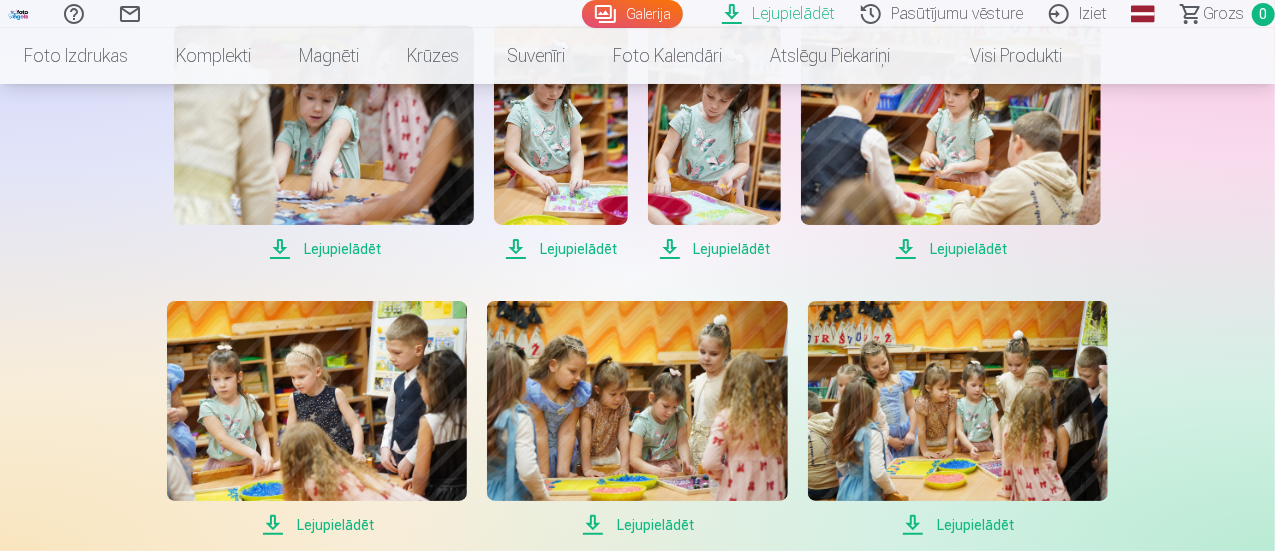 scroll, scrollTop: 3800, scrollLeft: 0, axis: vertical 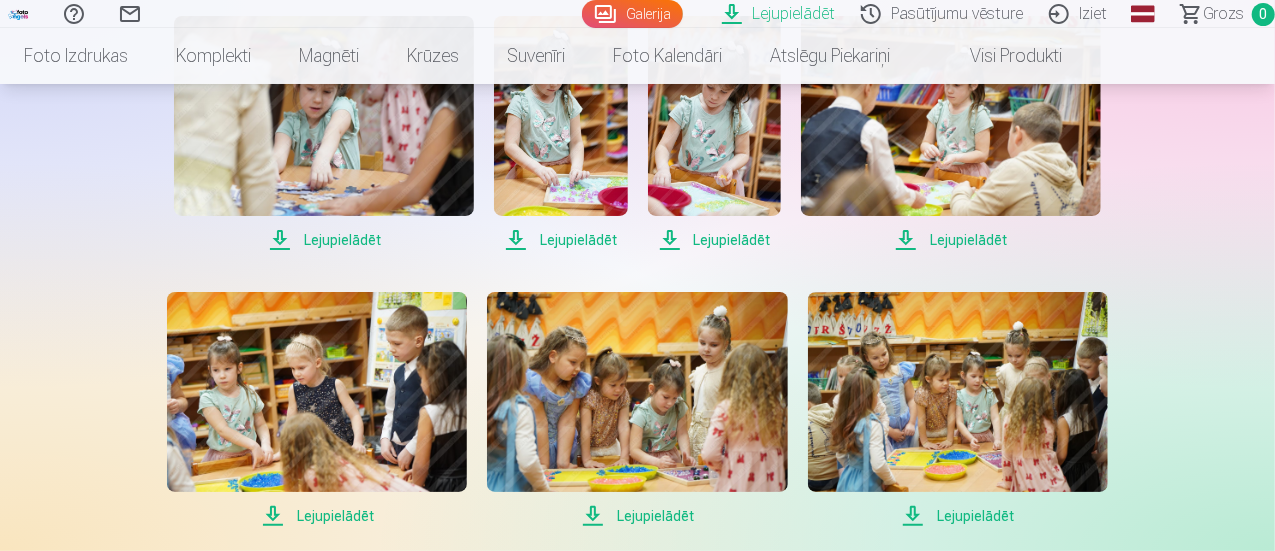 click on "Lejupielādēt" at bounding box center [324, 240] 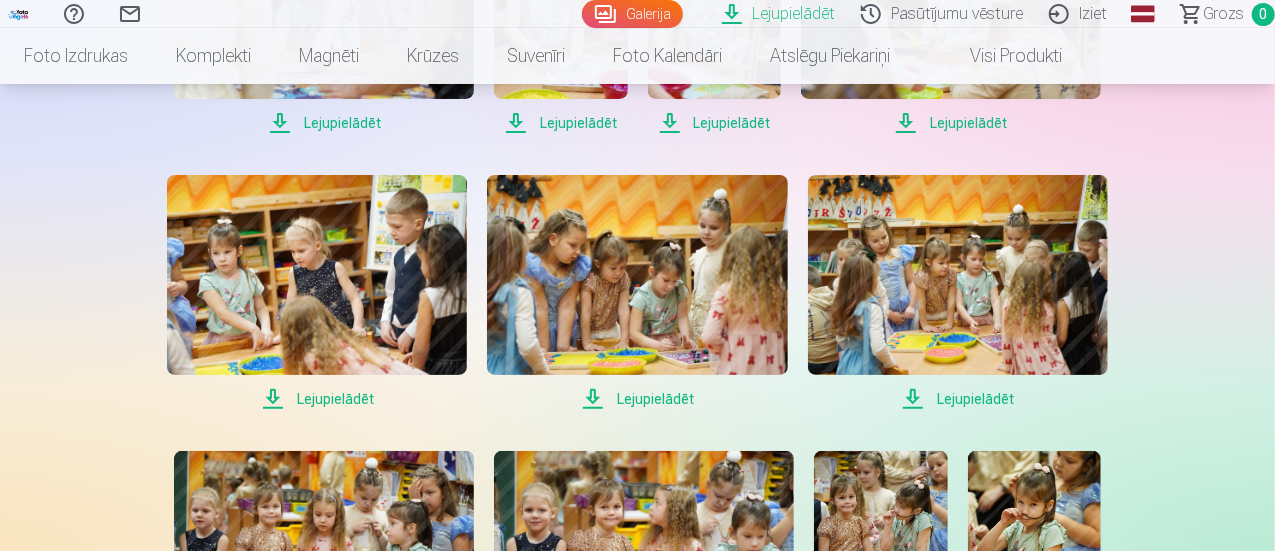 scroll, scrollTop: 3900, scrollLeft: 0, axis: vertical 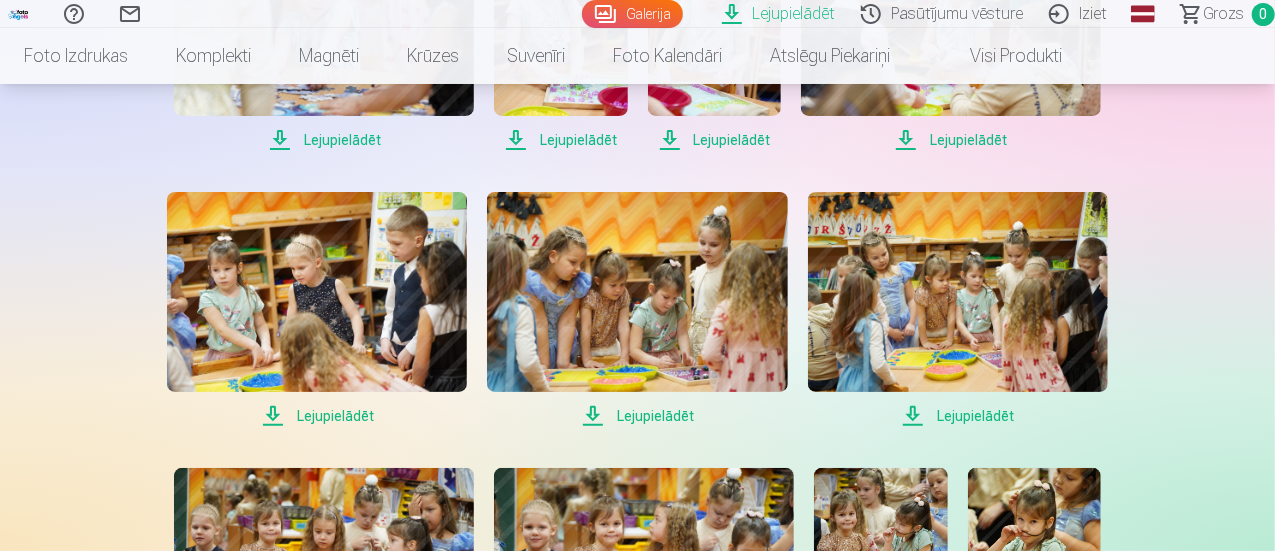click on "Lejupielādēt" at bounding box center (317, 416) 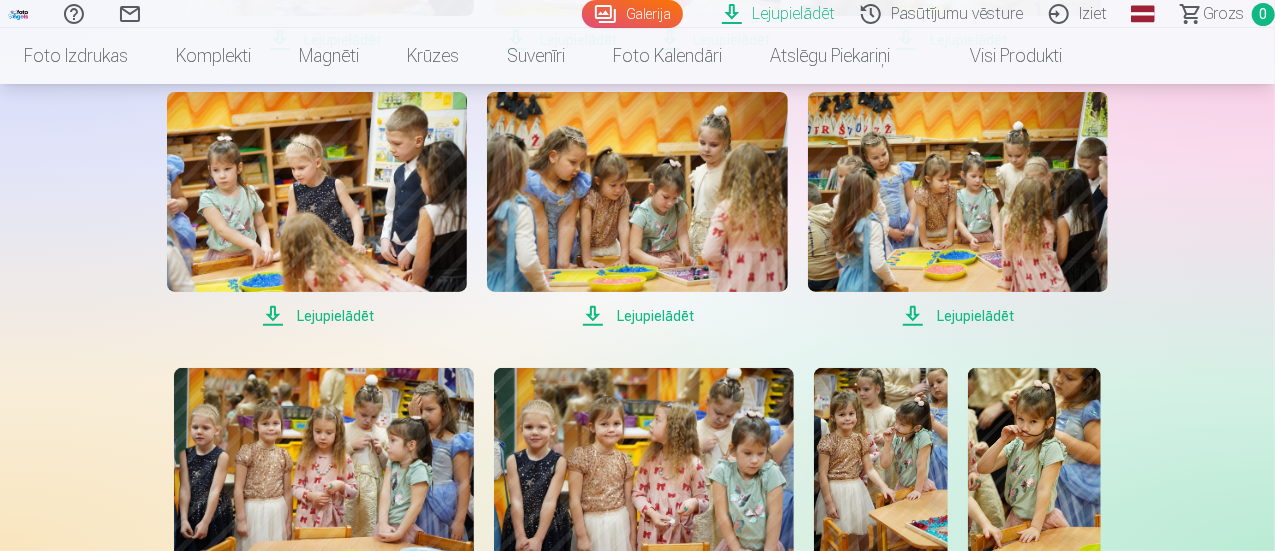 scroll, scrollTop: 4100, scrollLeft: 0, axis: vertical 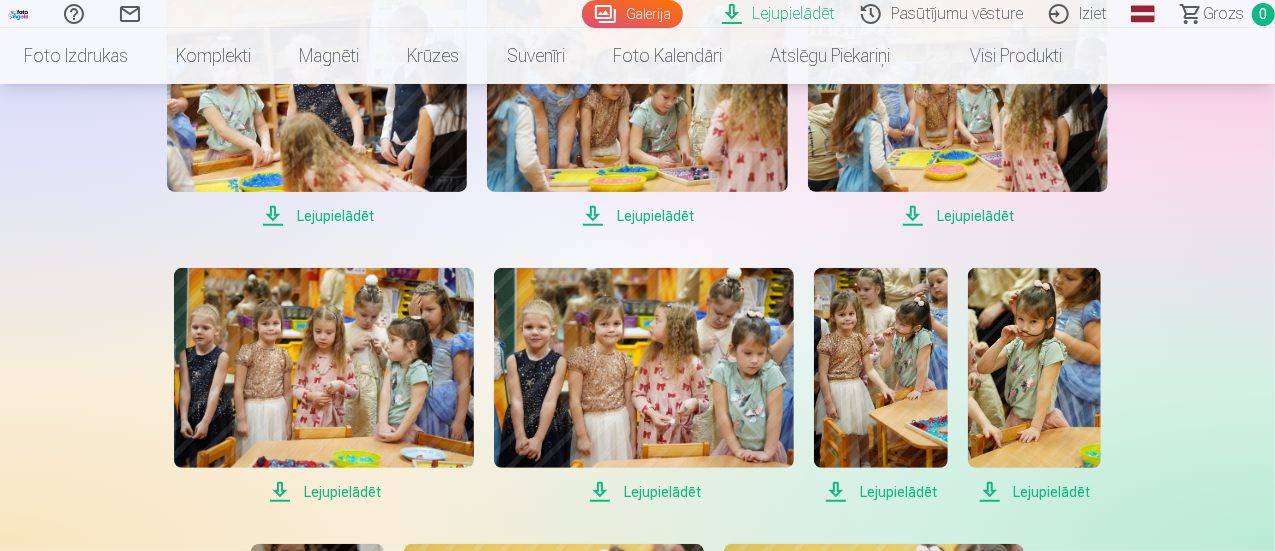 click on "Lejupielādēt" at bounding box center [958, 216] 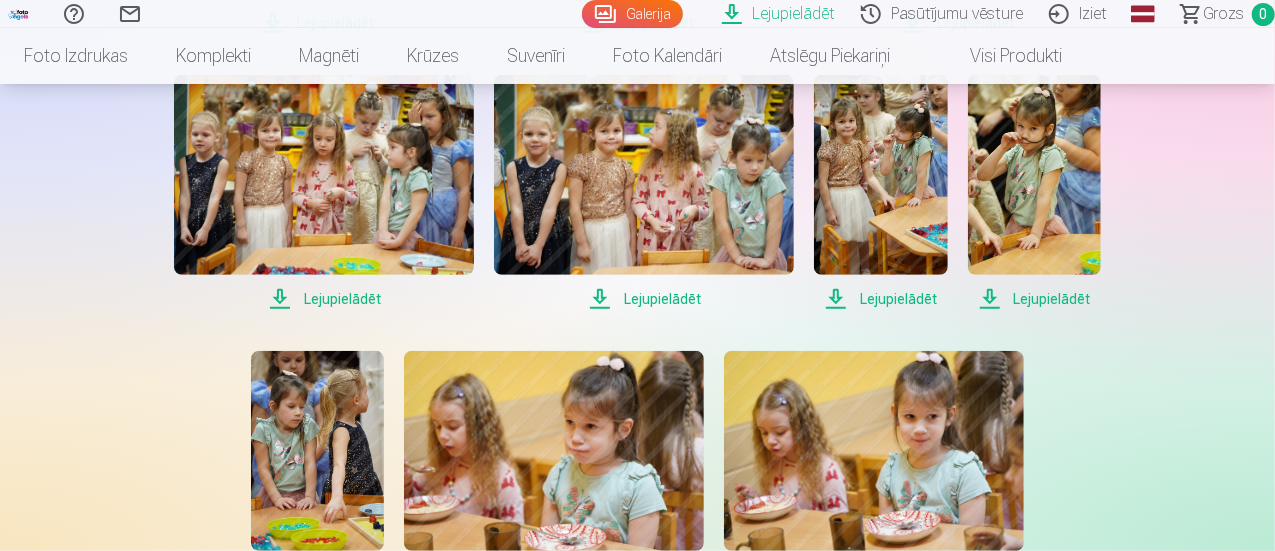 scroll, scrollTop: 4300, scrollLeft: 0, axis: vertical 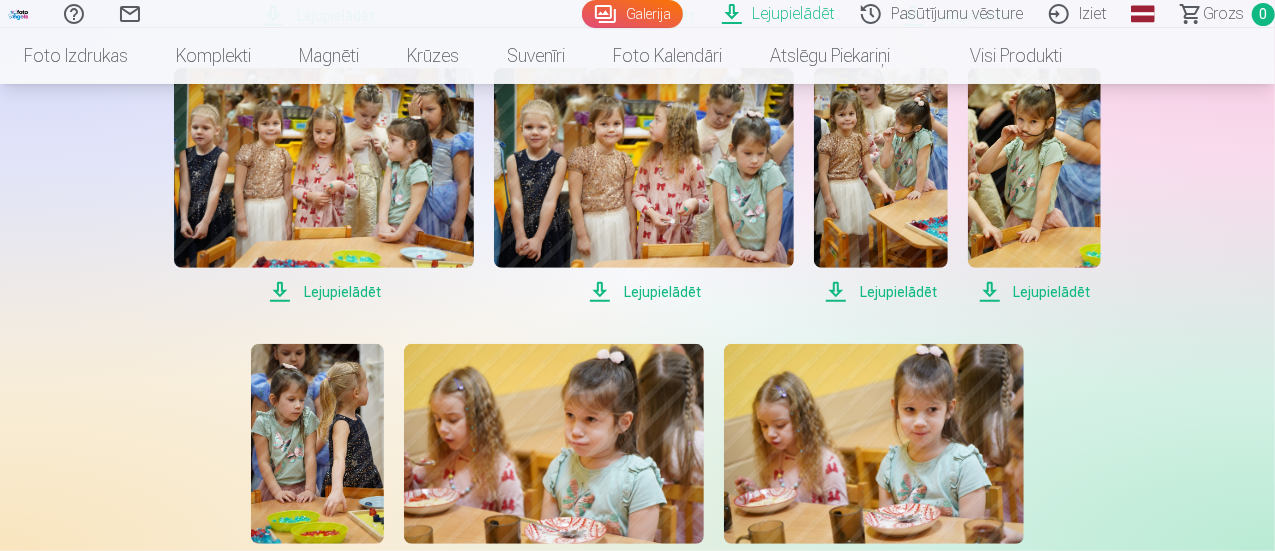 click on "Lejupielādēt" at bounding box center (644, 292) 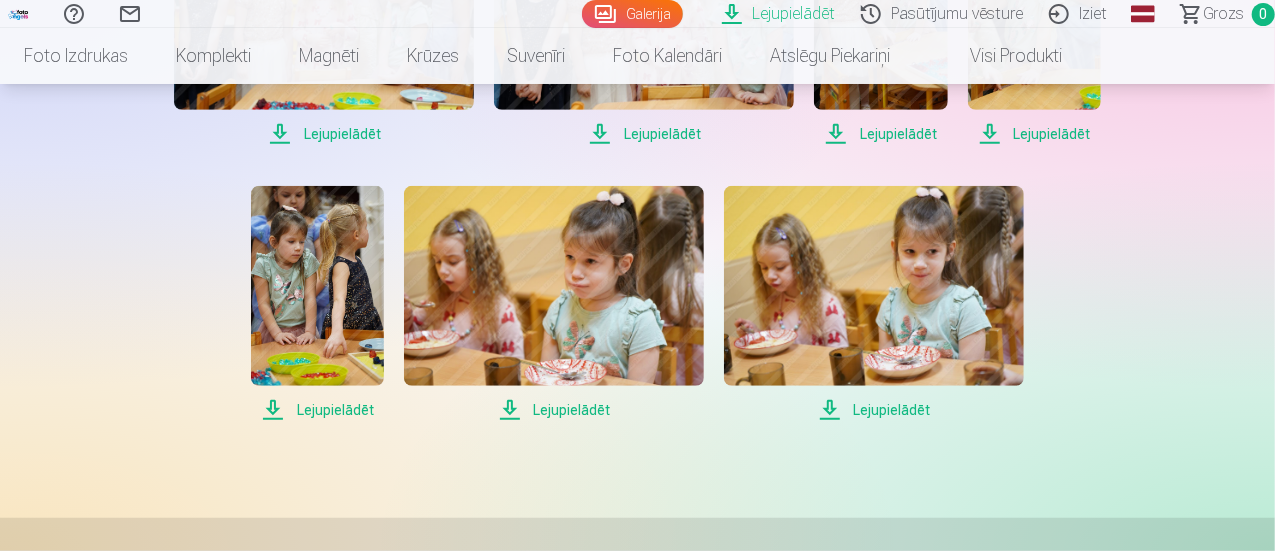 scroll, scrollTop: 4500, scrollLeft: 0, axis: vertical 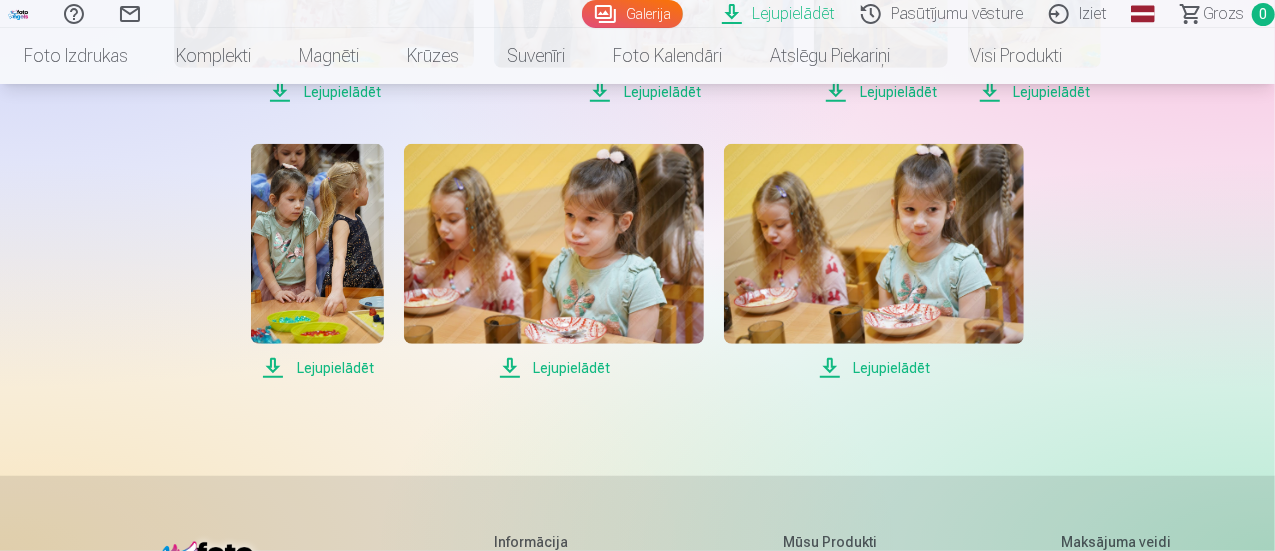 click on "Lejupielādēt" at bounding box center (874, 368) 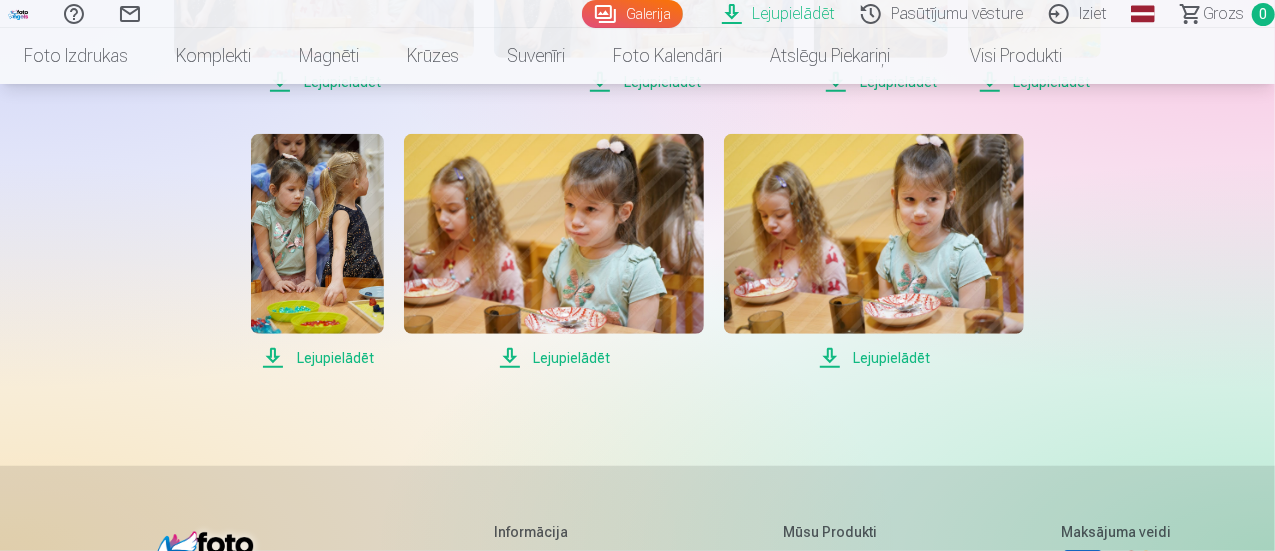 scroll, scrollTop: 4500, scrollLeft: 0, axis: vertical 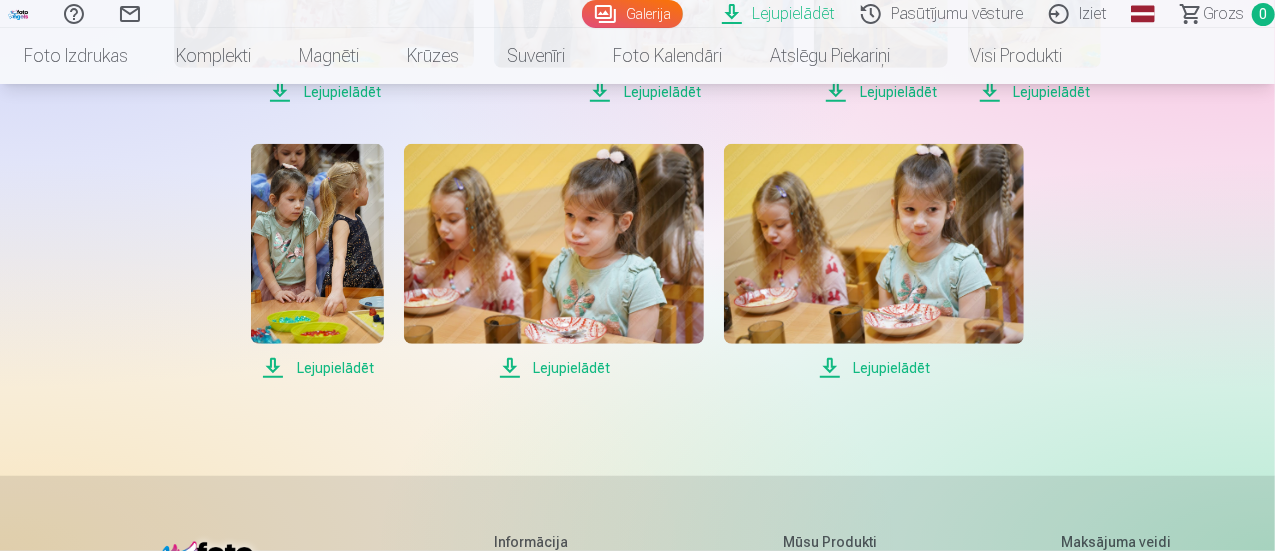 click on "Lejupielādēt" at bounding box center [317, 368] 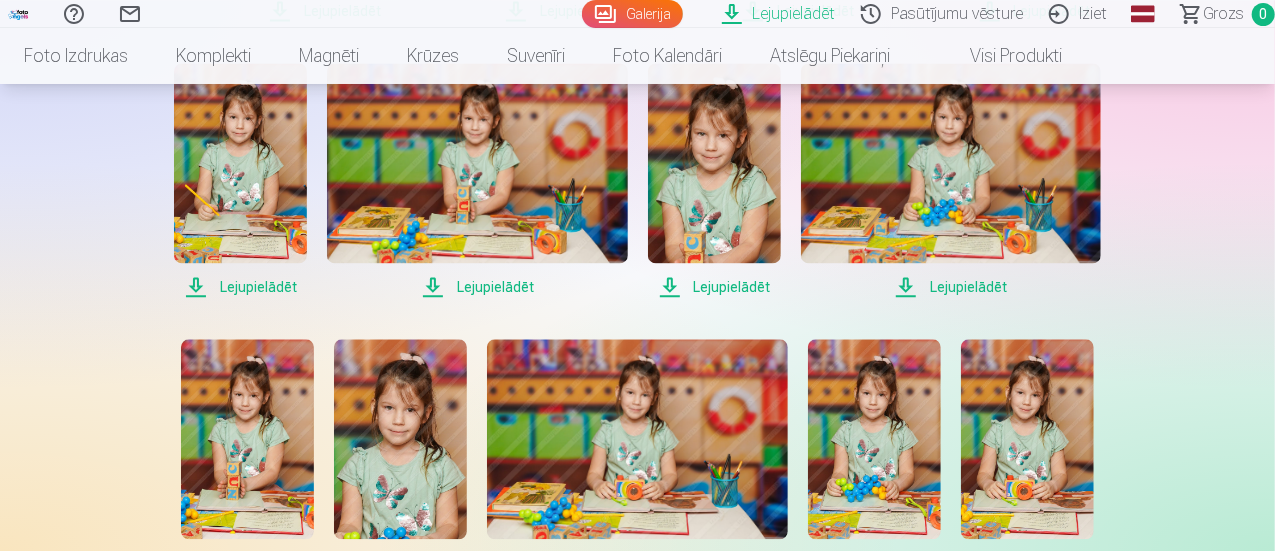 scroll, scrollTop: 1800, scrollLeft: 0, axis: vertical 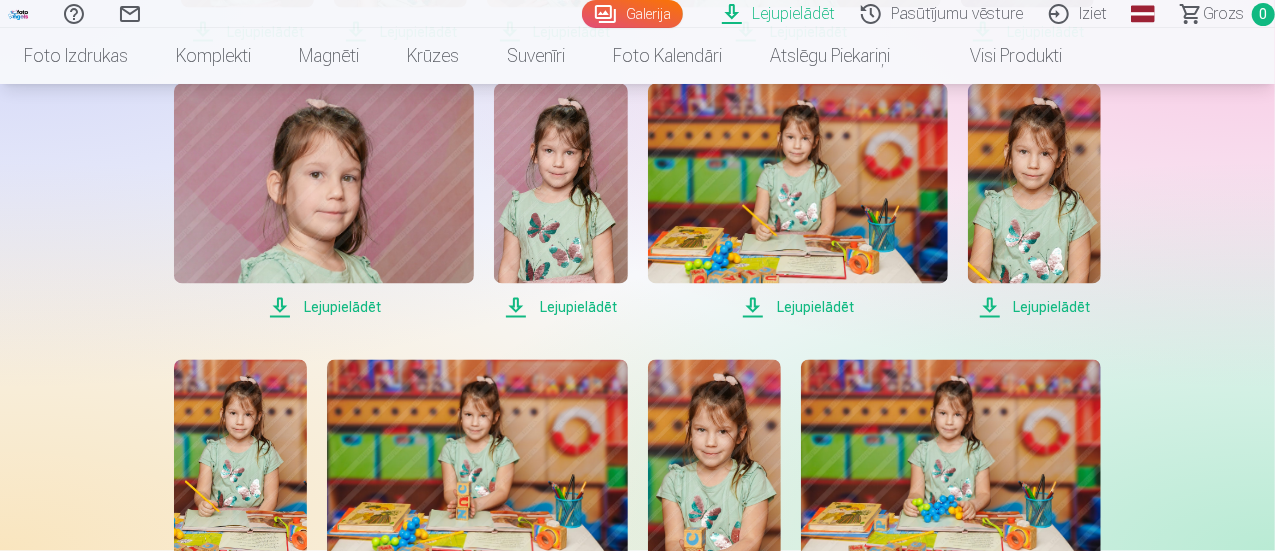 click on "Iziet" at bounding box center (1081, 14) 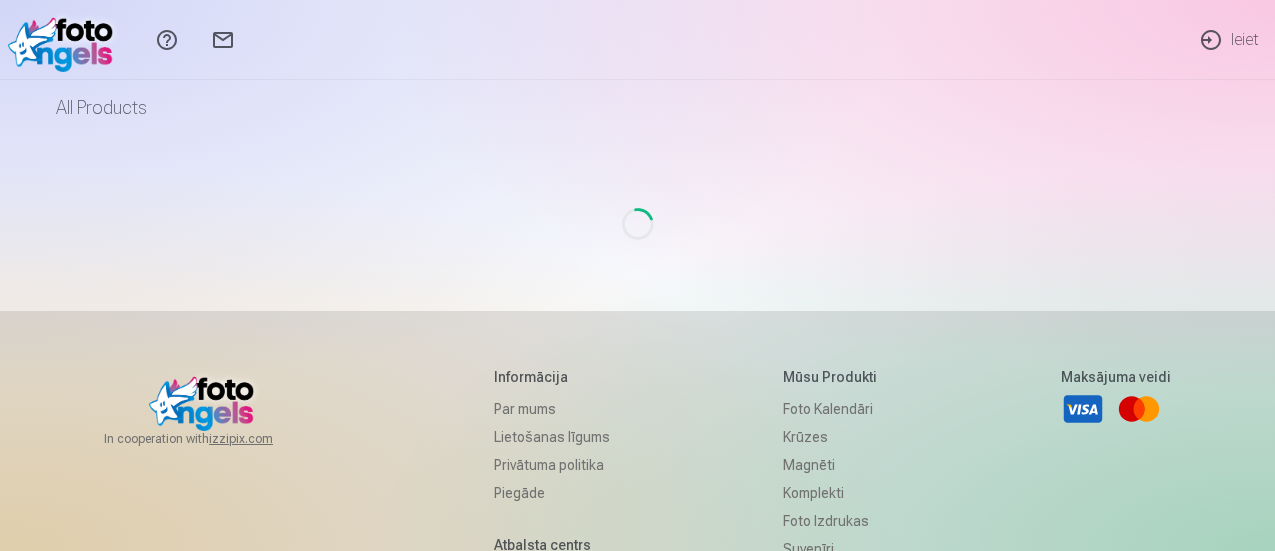 scroll, scrollTop: 0, scrollLeft: 0, axis: both 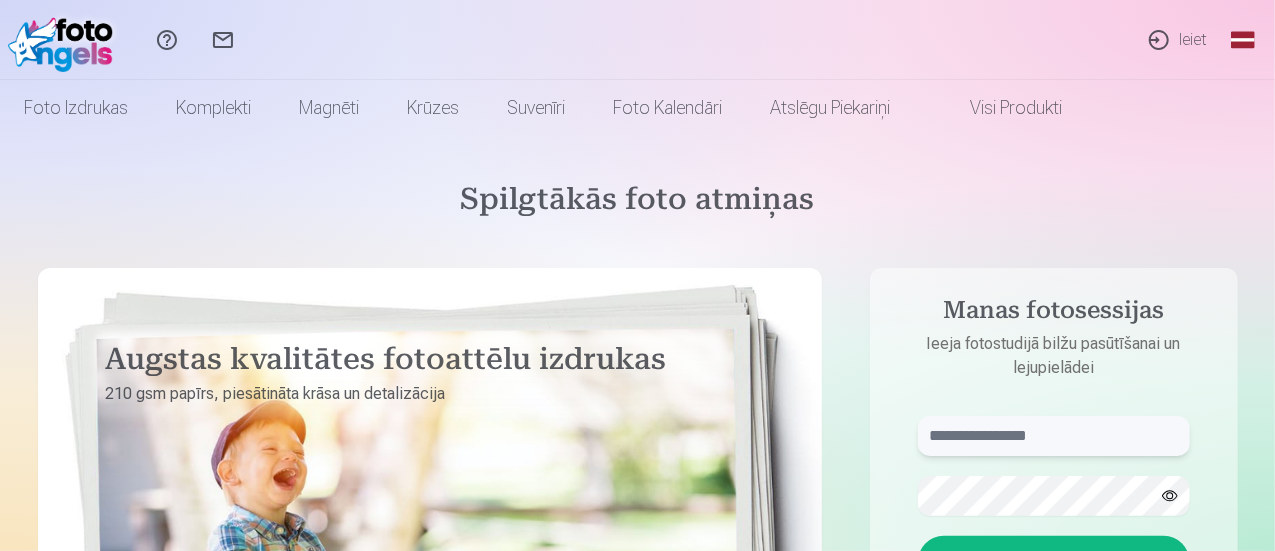 click at bounding box center (1054, 436) 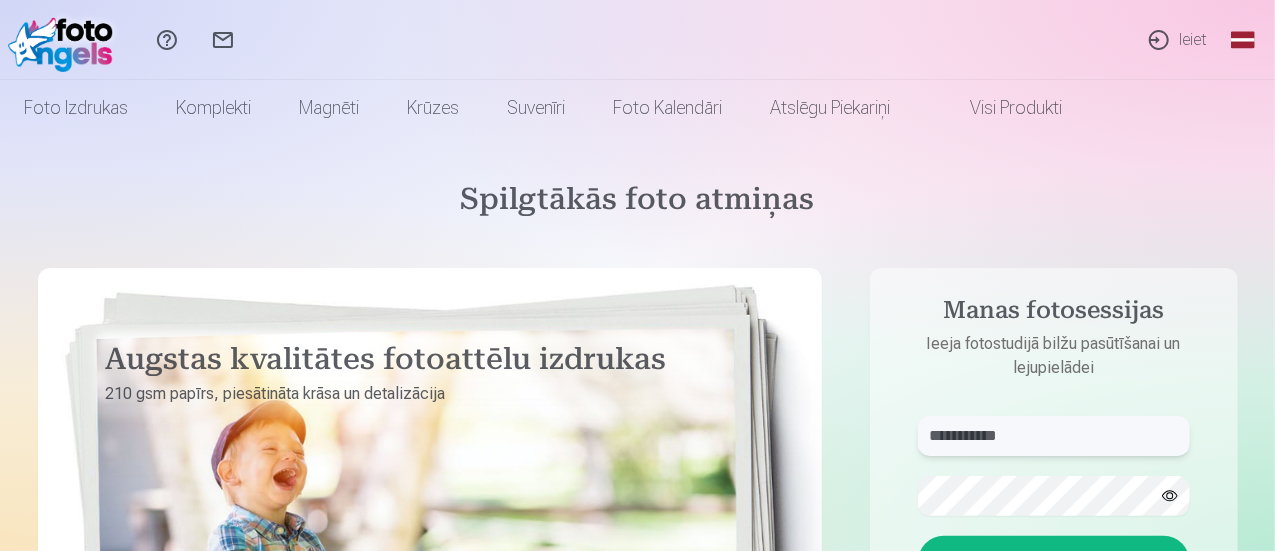 type on "**********" 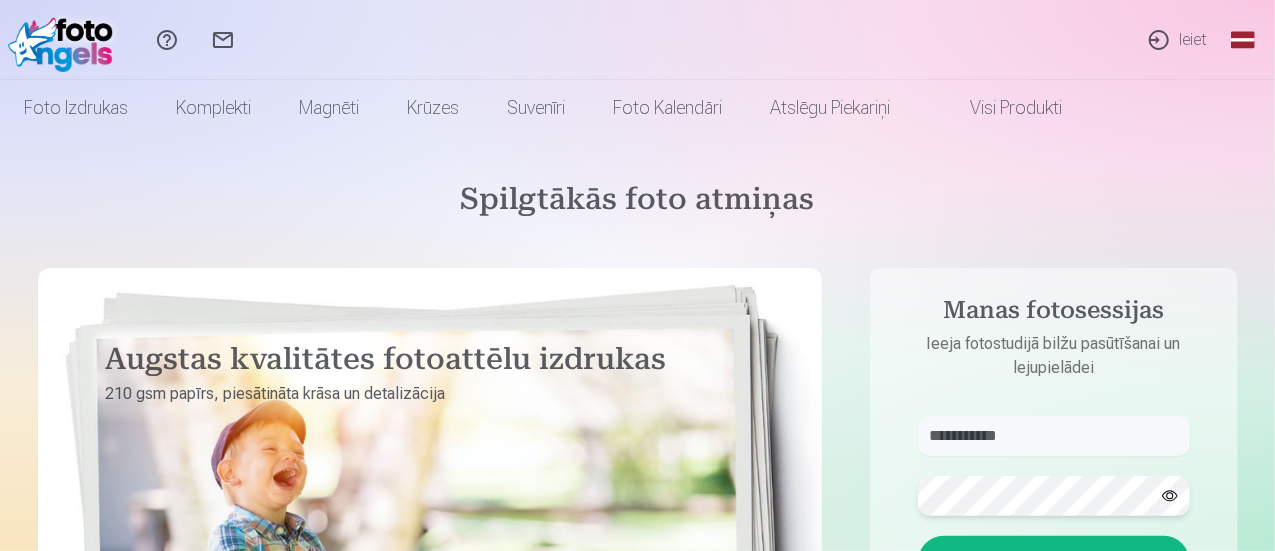 click on "Ieiet" at bounding box center (1054, 562) 